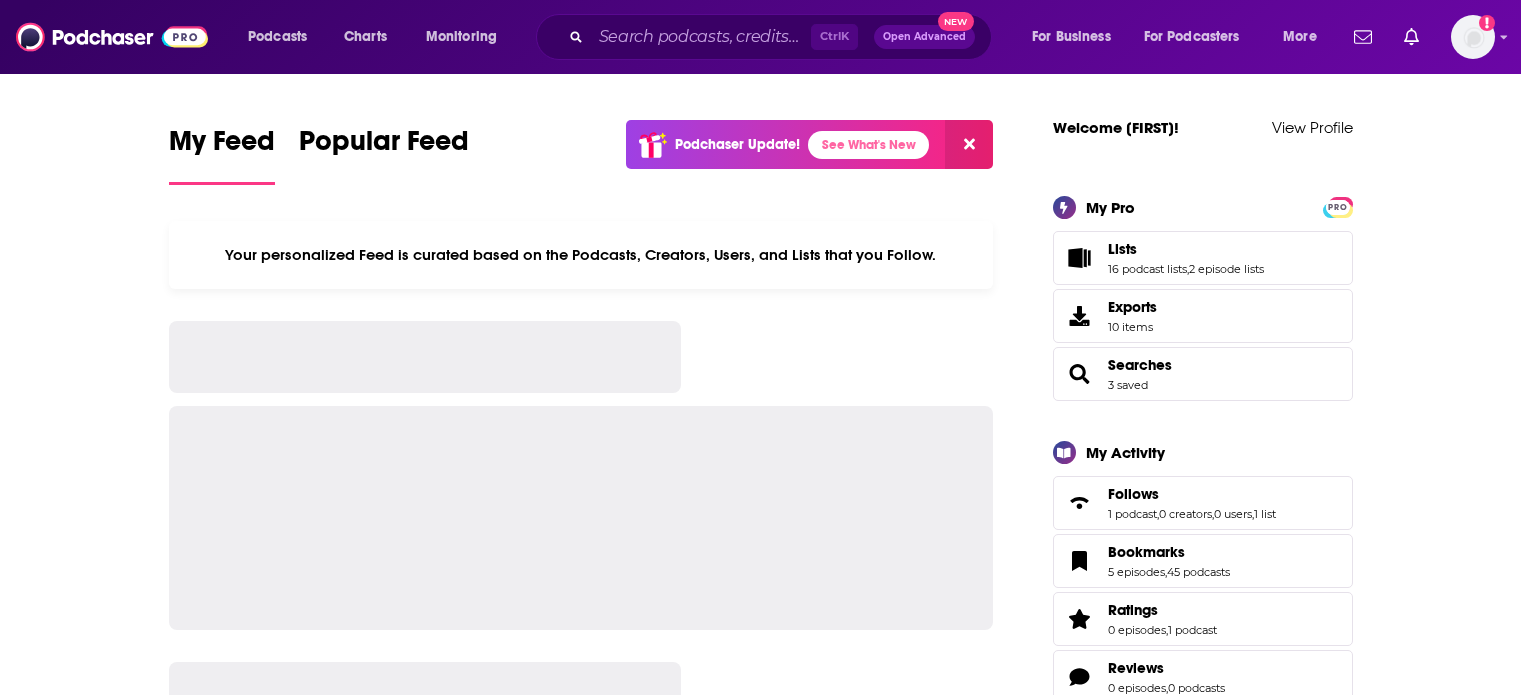 scroll, scrollTop: 0, scrollLeft: 0, axis: both 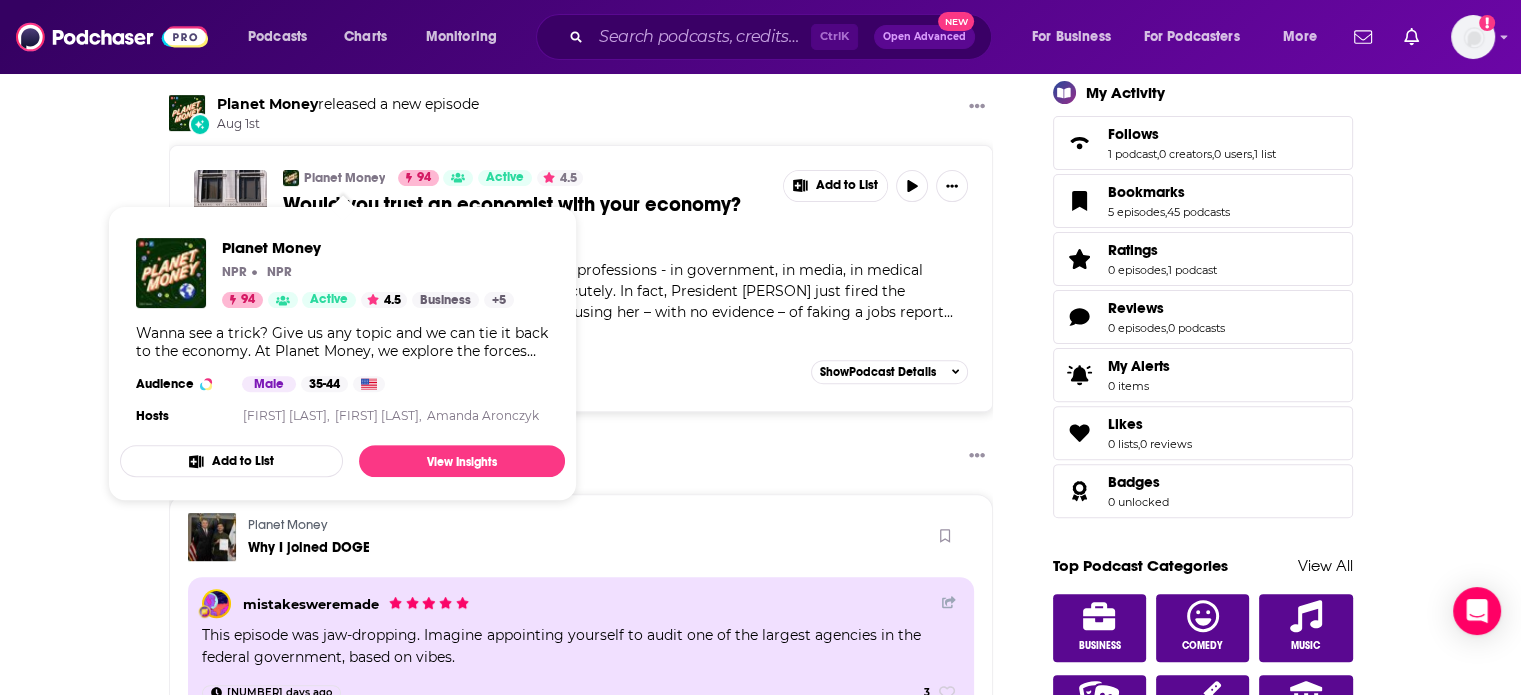 click on "Planet Money" at bounding box center (344, 178) 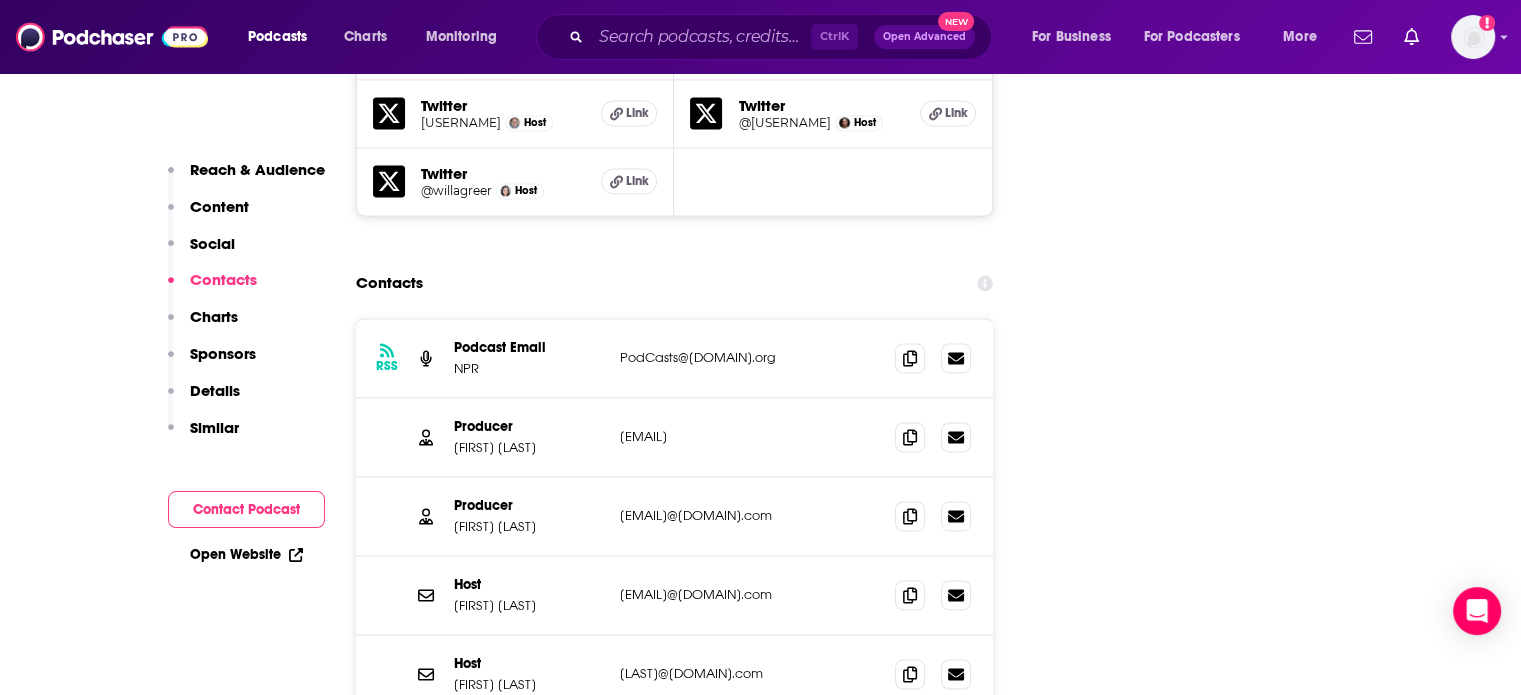 scroll, scrollTop: 2900, scrollLeft: 0, axis: vertical 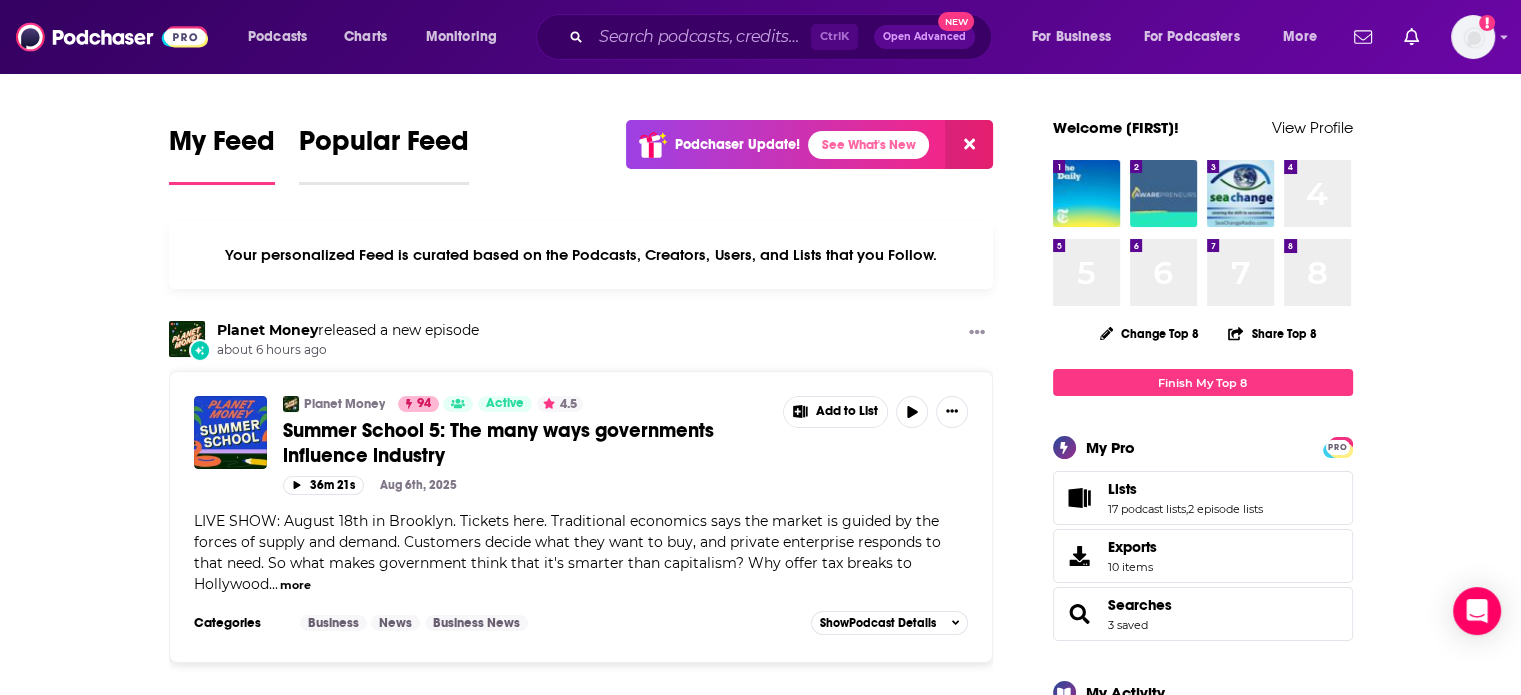 click on "Popular Feed" at bounding box center [384, 147] 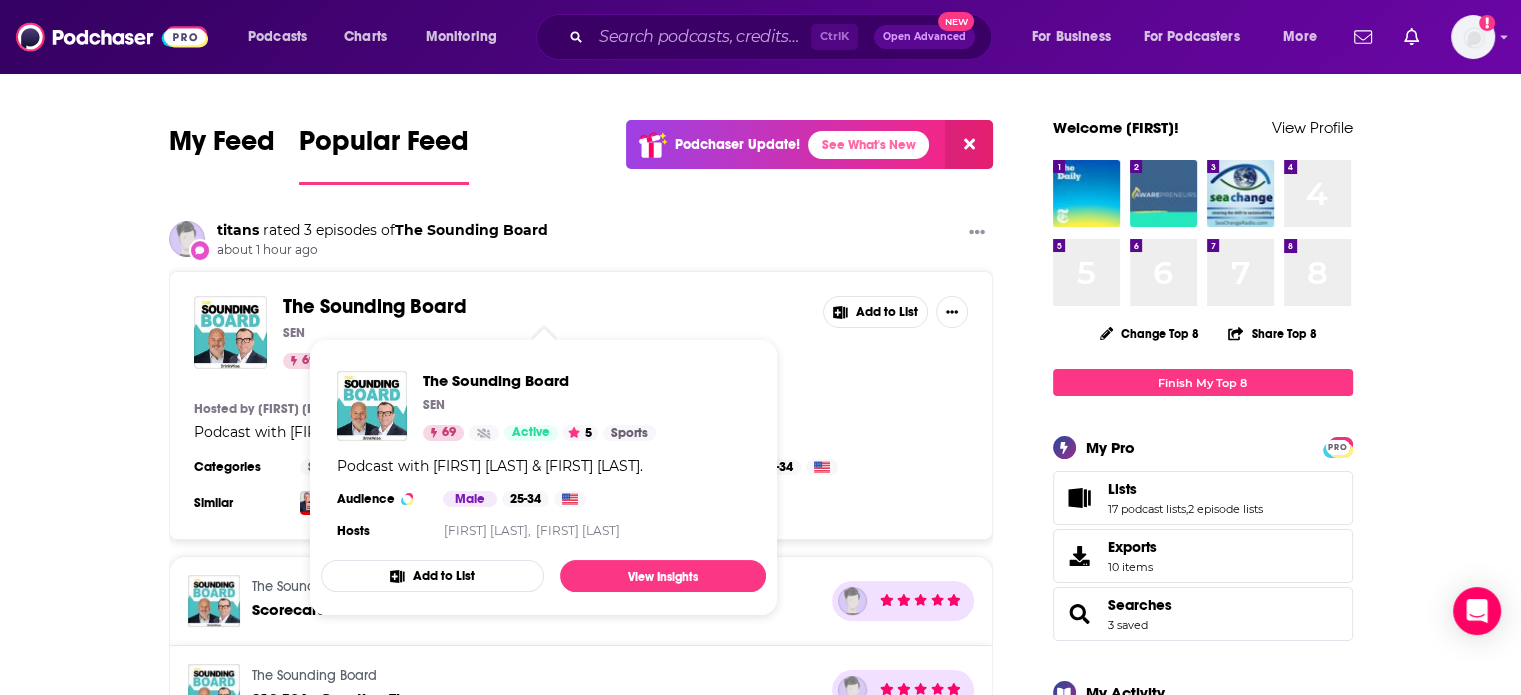 click on "The Sounding Board" at bounding box center (375, 306) 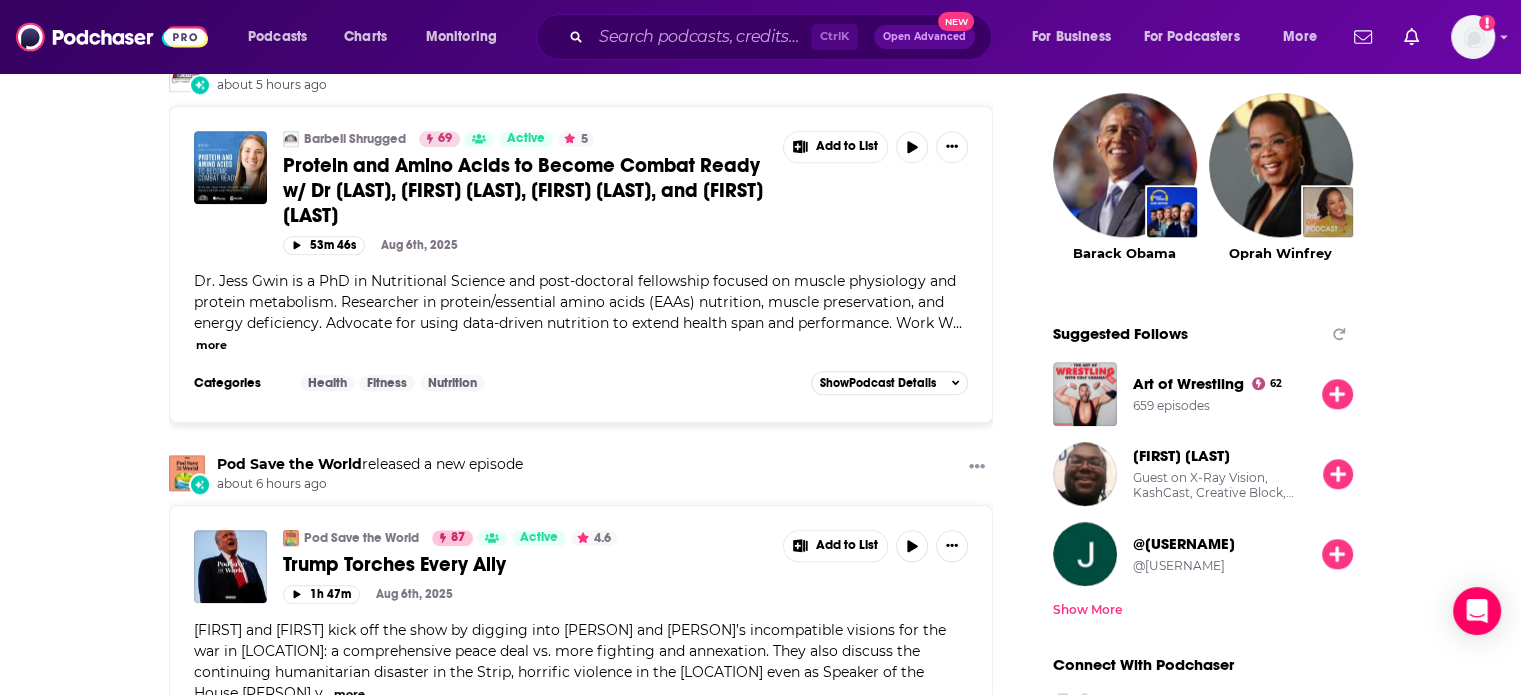 scroll, scrollTop: 2600, scrollLeft: 0, axis: vertical 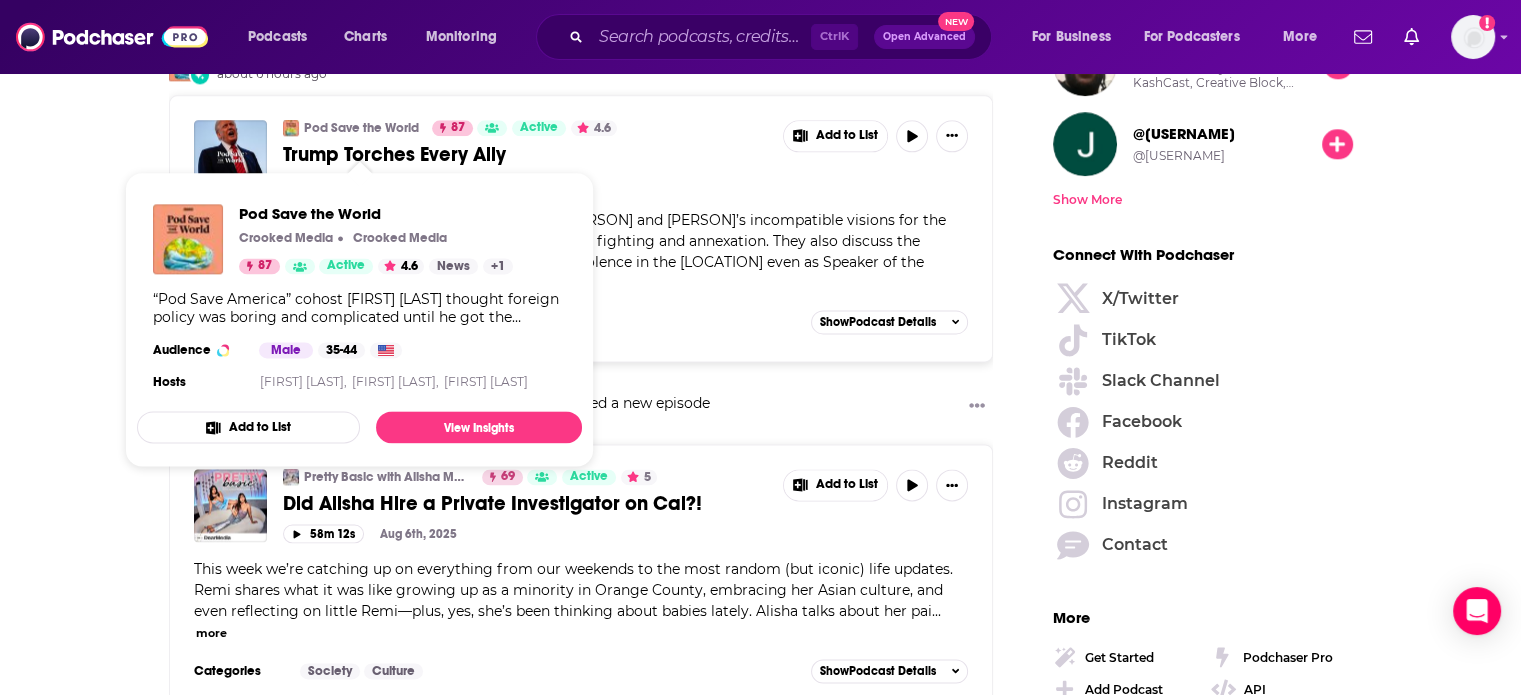 click on "Pod Save the World" at bounding box center [361, 128] 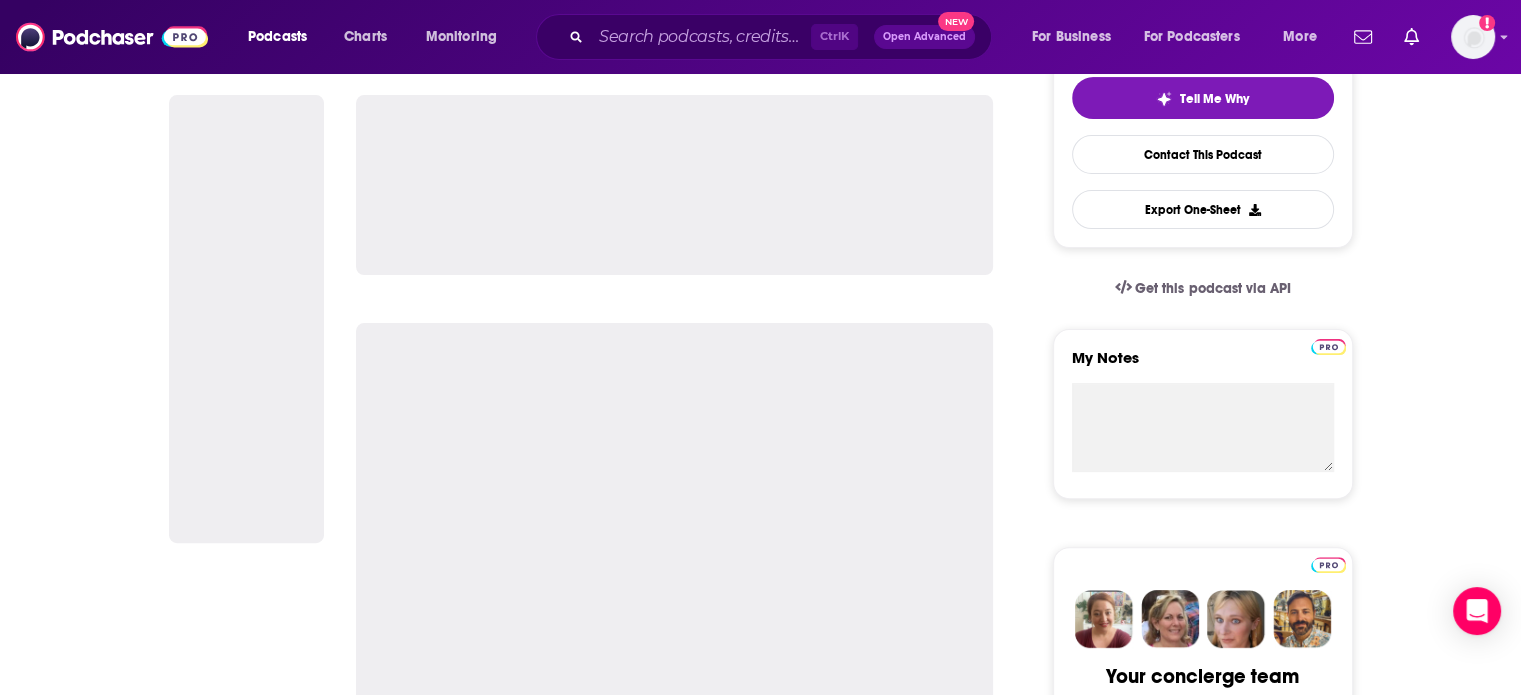 scroll, scrollTop: 300, scrollLeft: 0, axis: vertical 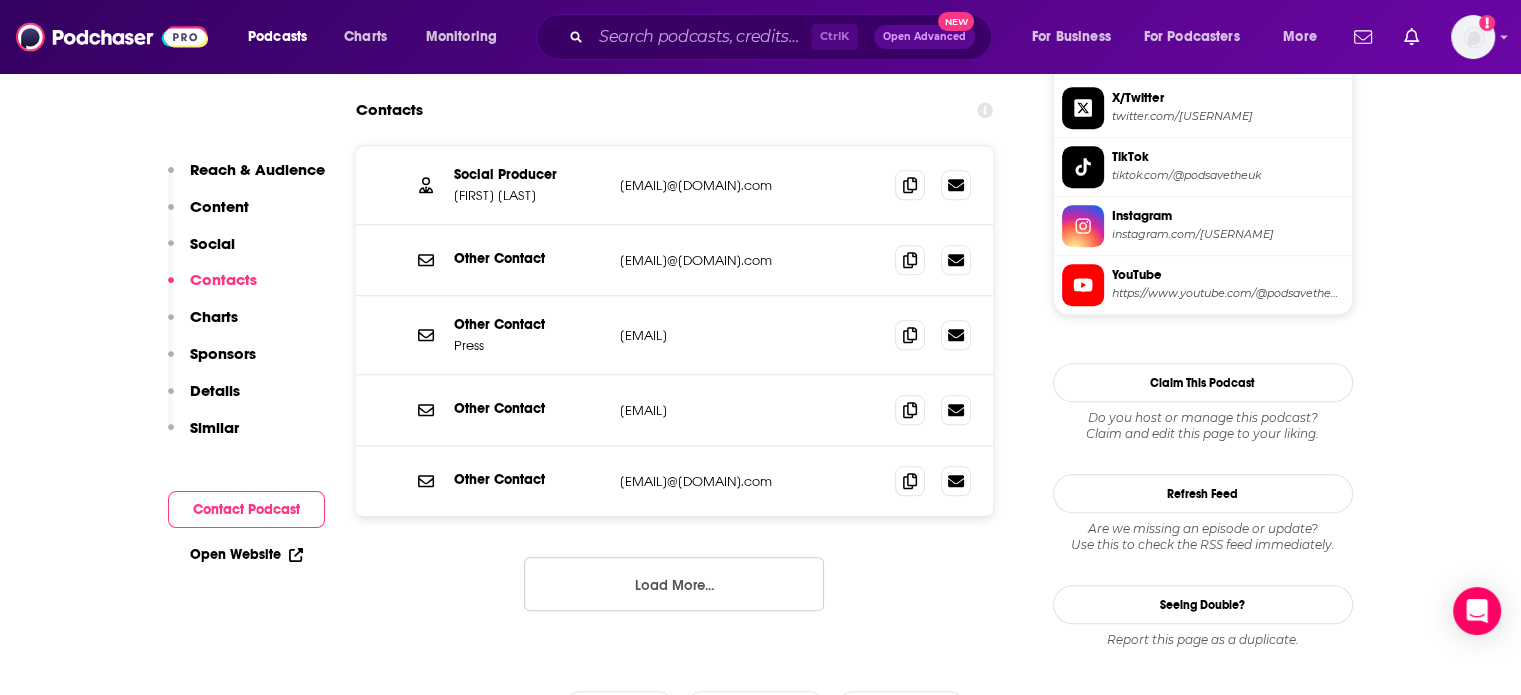 click on "Load More..." at bounding box center (674, 584) 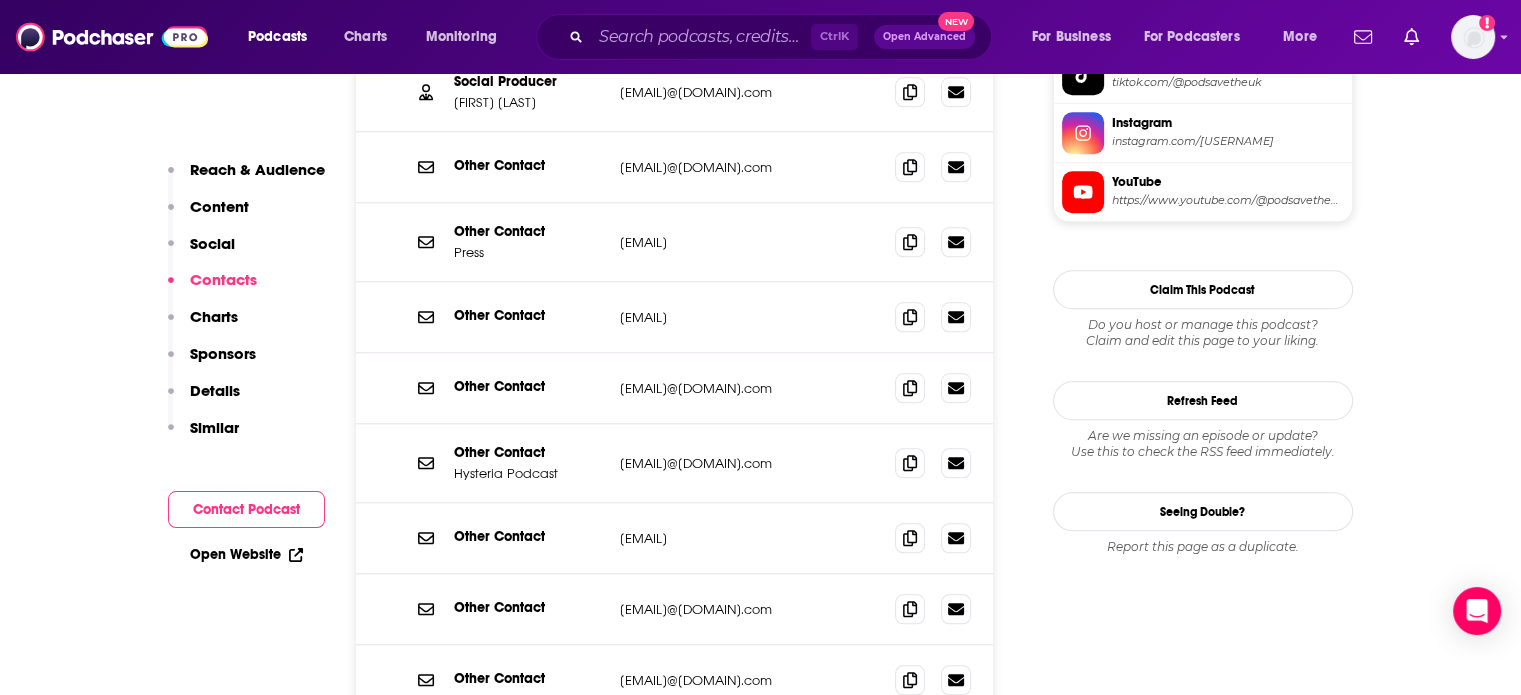 scroll, scrollTop: 2191, scrollLeft: 0, axis: vertical 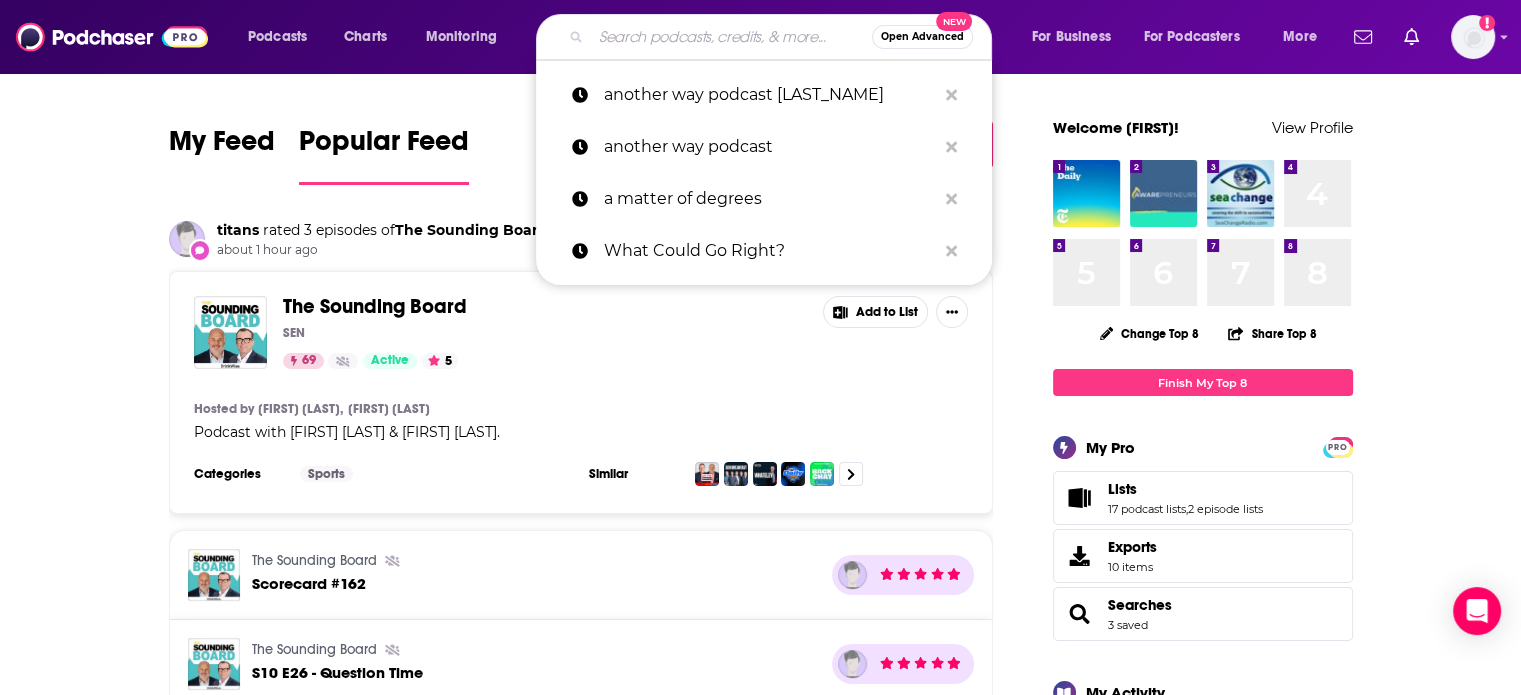 click at bounding box center (731, 37) 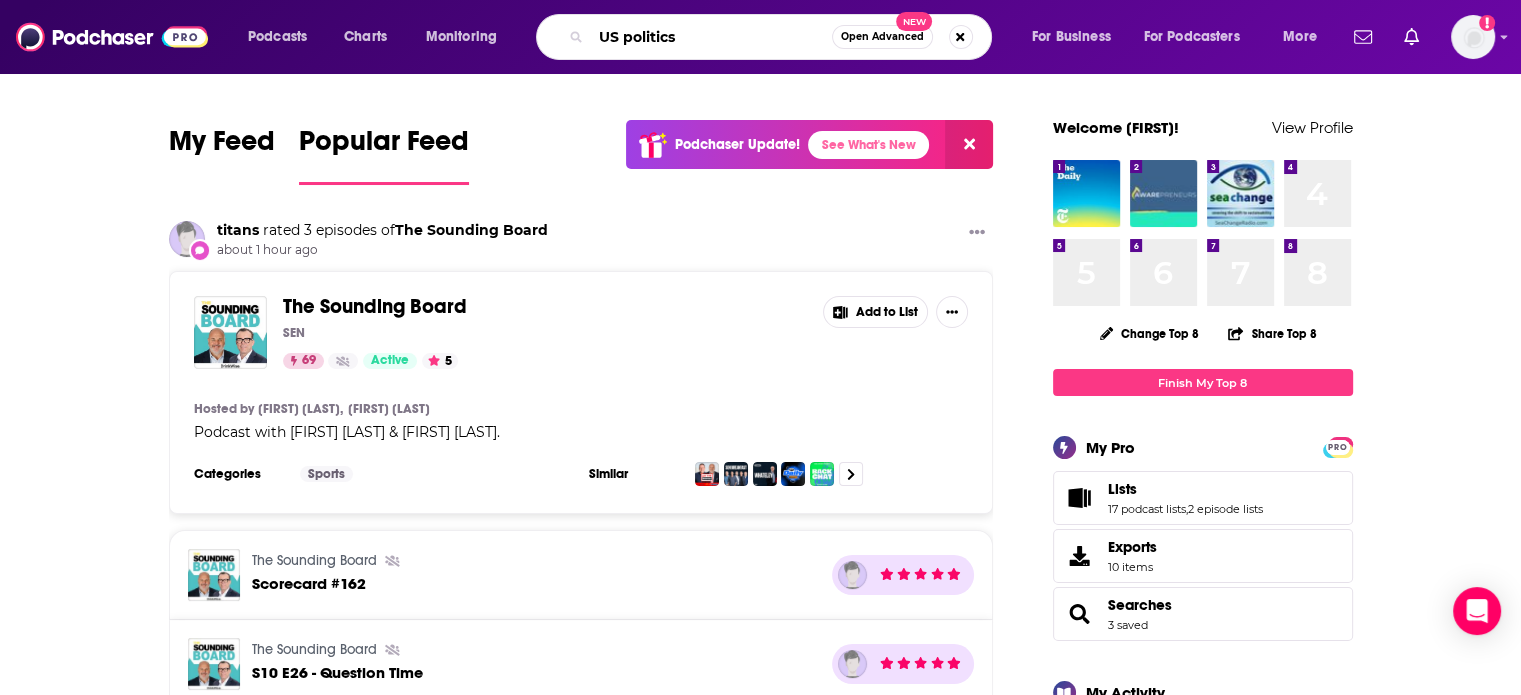 type on "US politics" 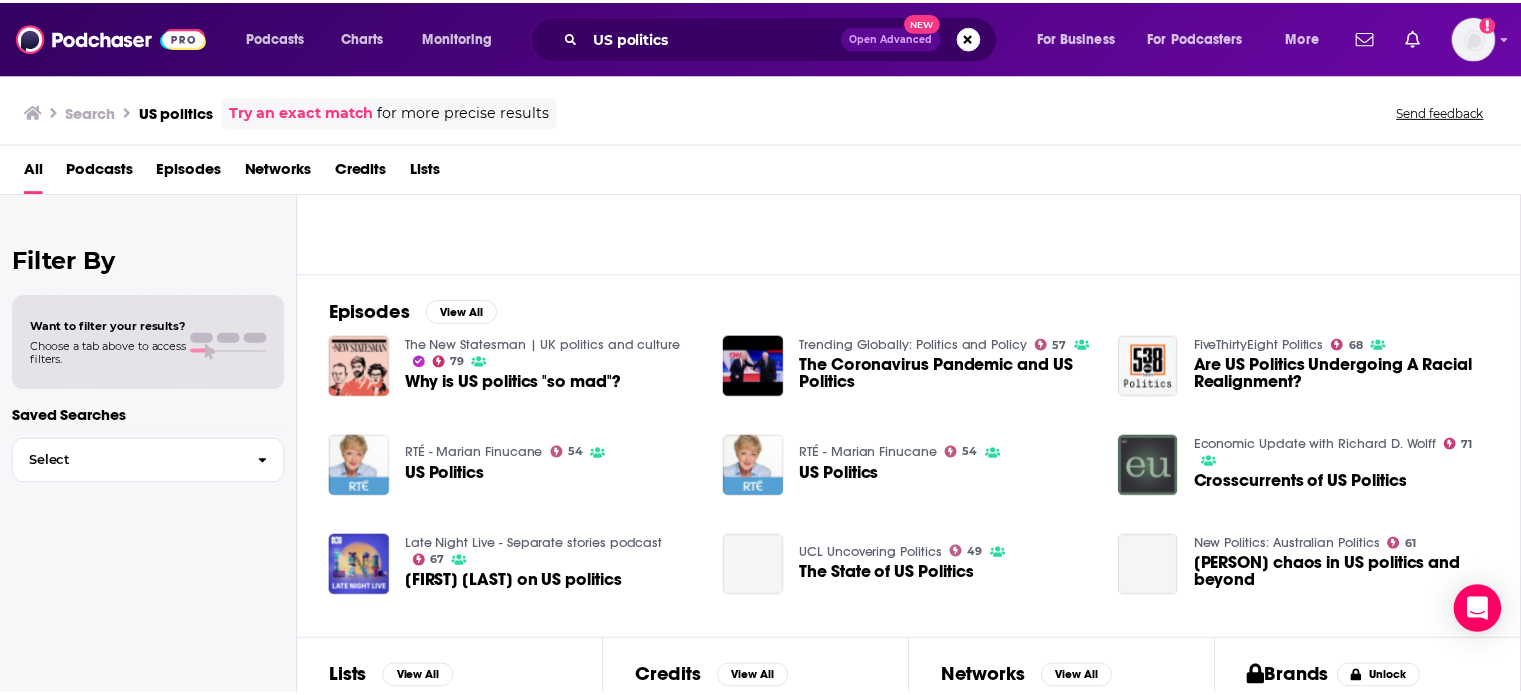 scroll, scrollTop: 200, scrollLeft: 0, axis: vertical 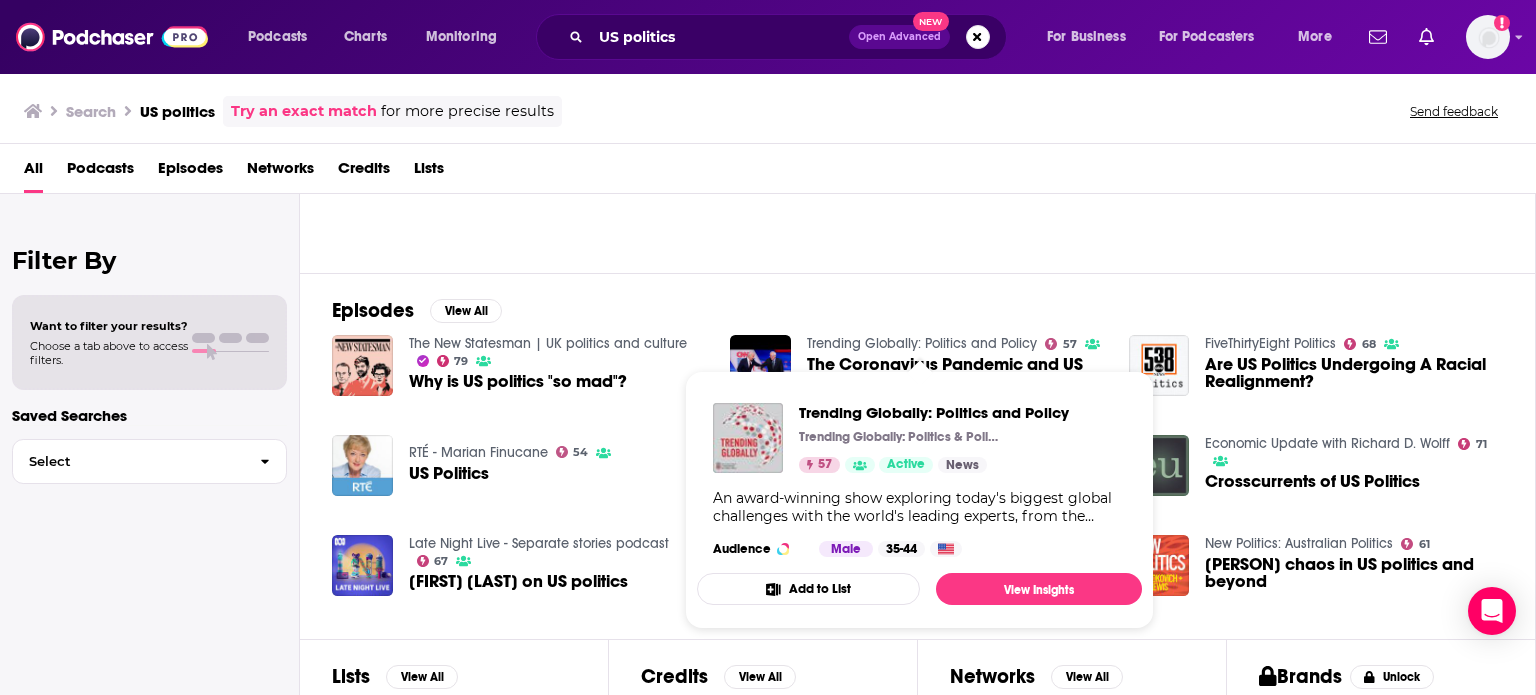 click on "Trending Globally: Politics and Policy" at bounding box center (922, 343) 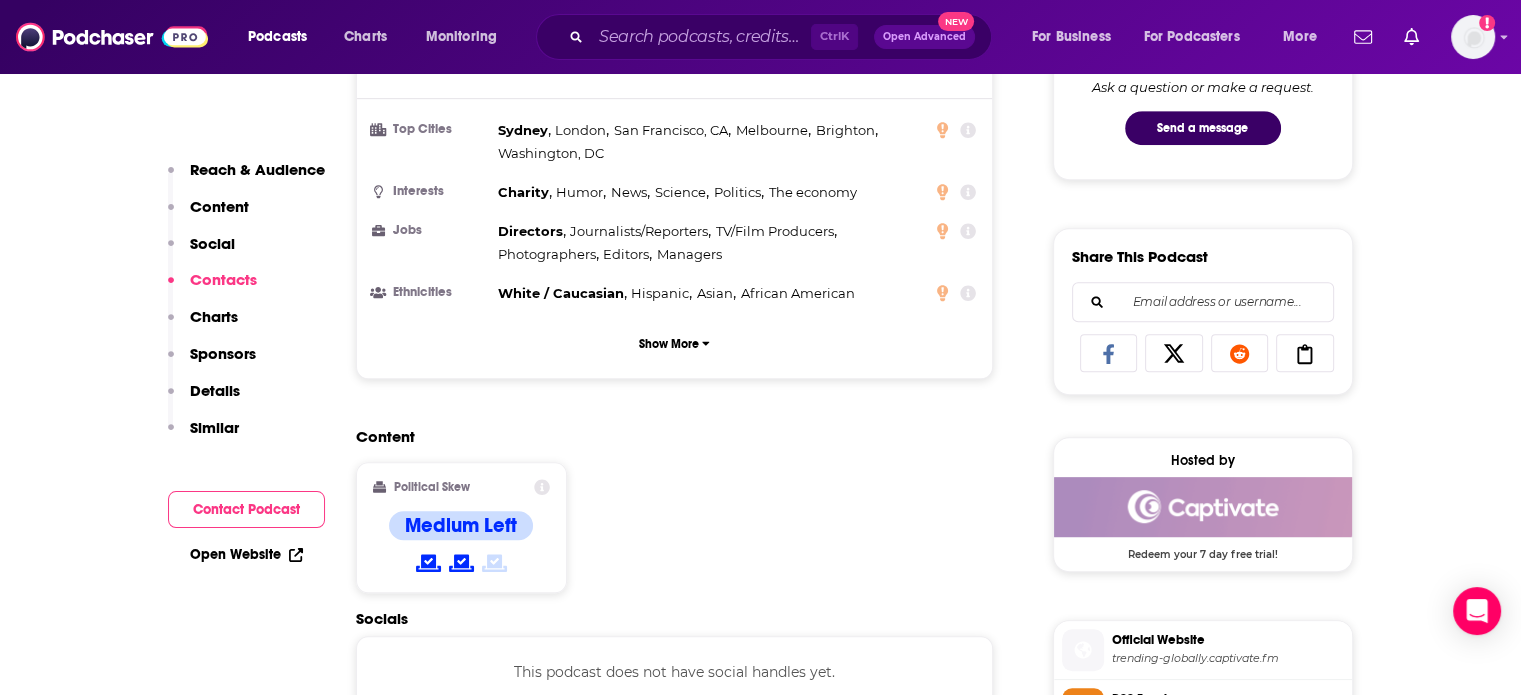 scroll, scrollTop: 1500, scrollLeft: 0, axis: vertical 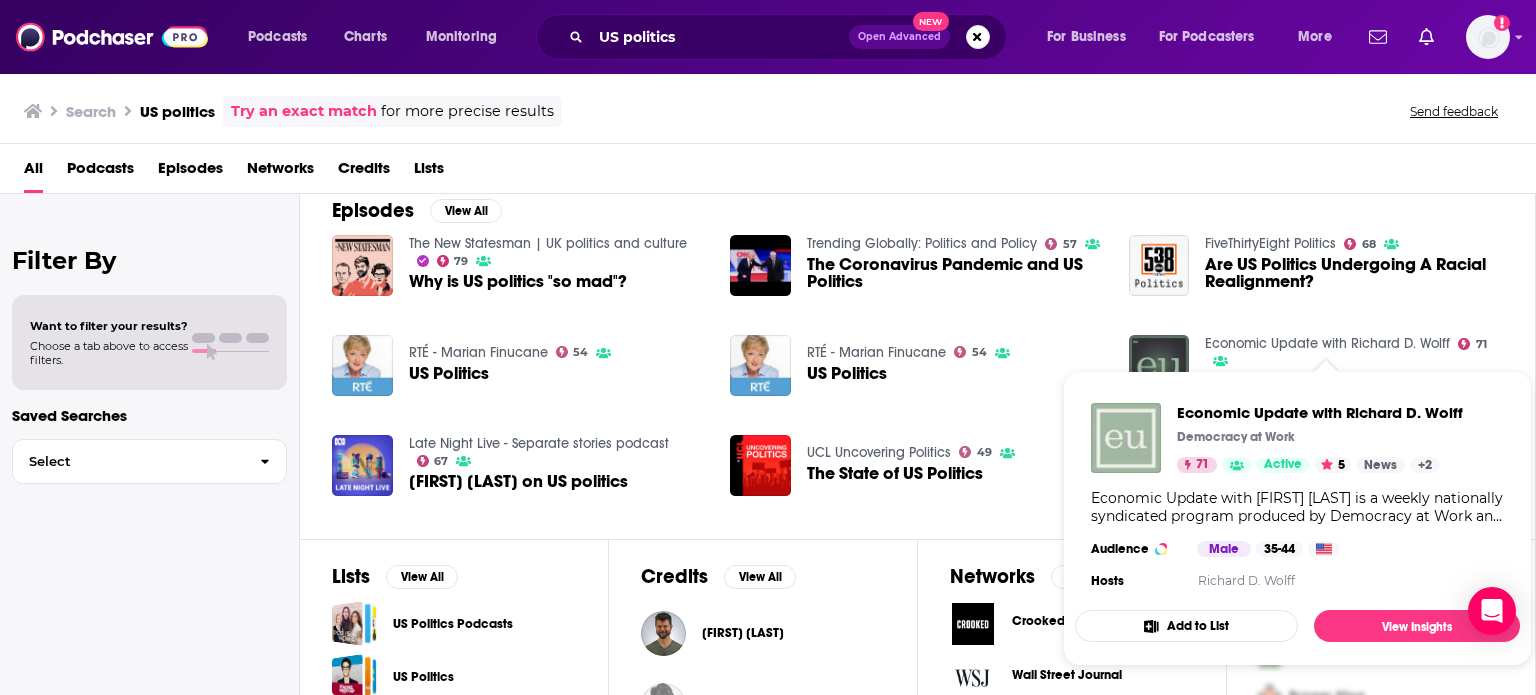 click on "Economic Update with Richard D. Wolff" at bounding box center (1327, 343) 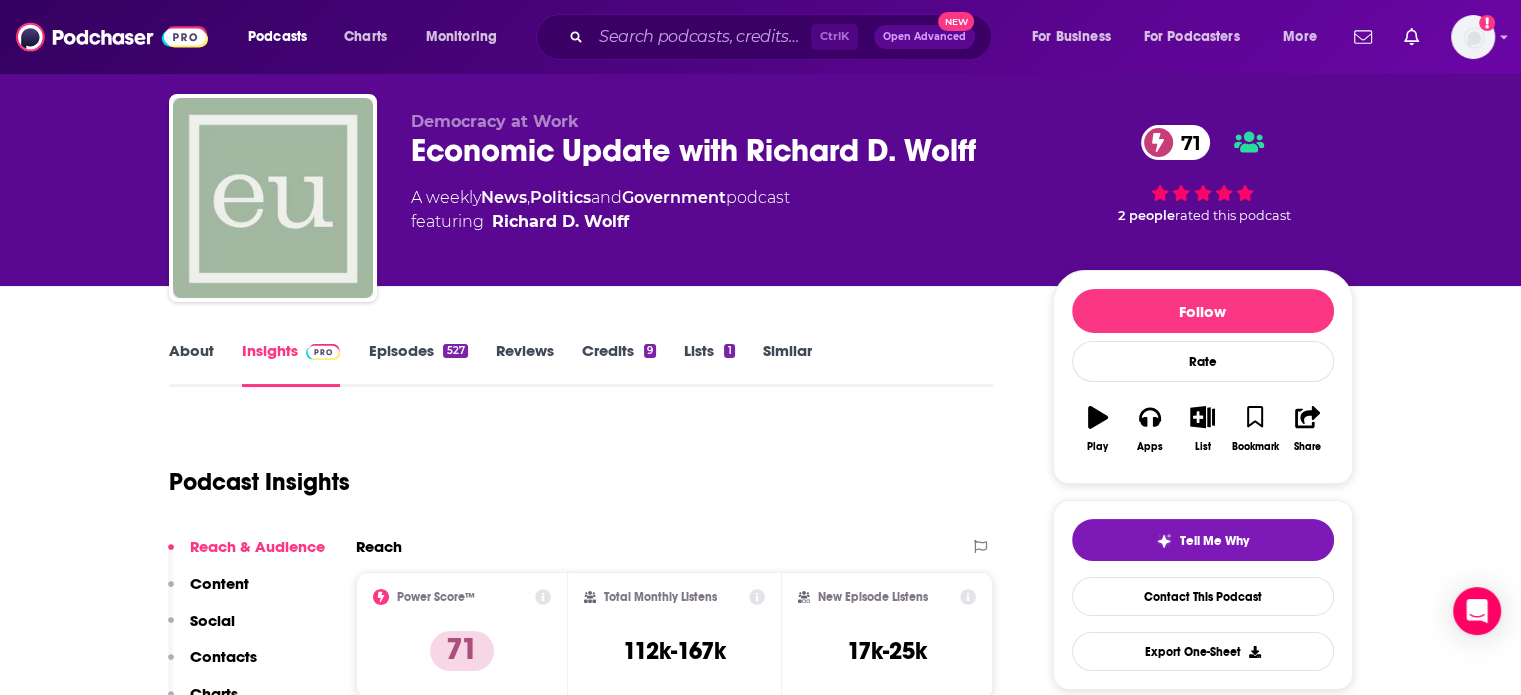 scroll, scrollTop: 0, scrollLeft: 0, axis: both 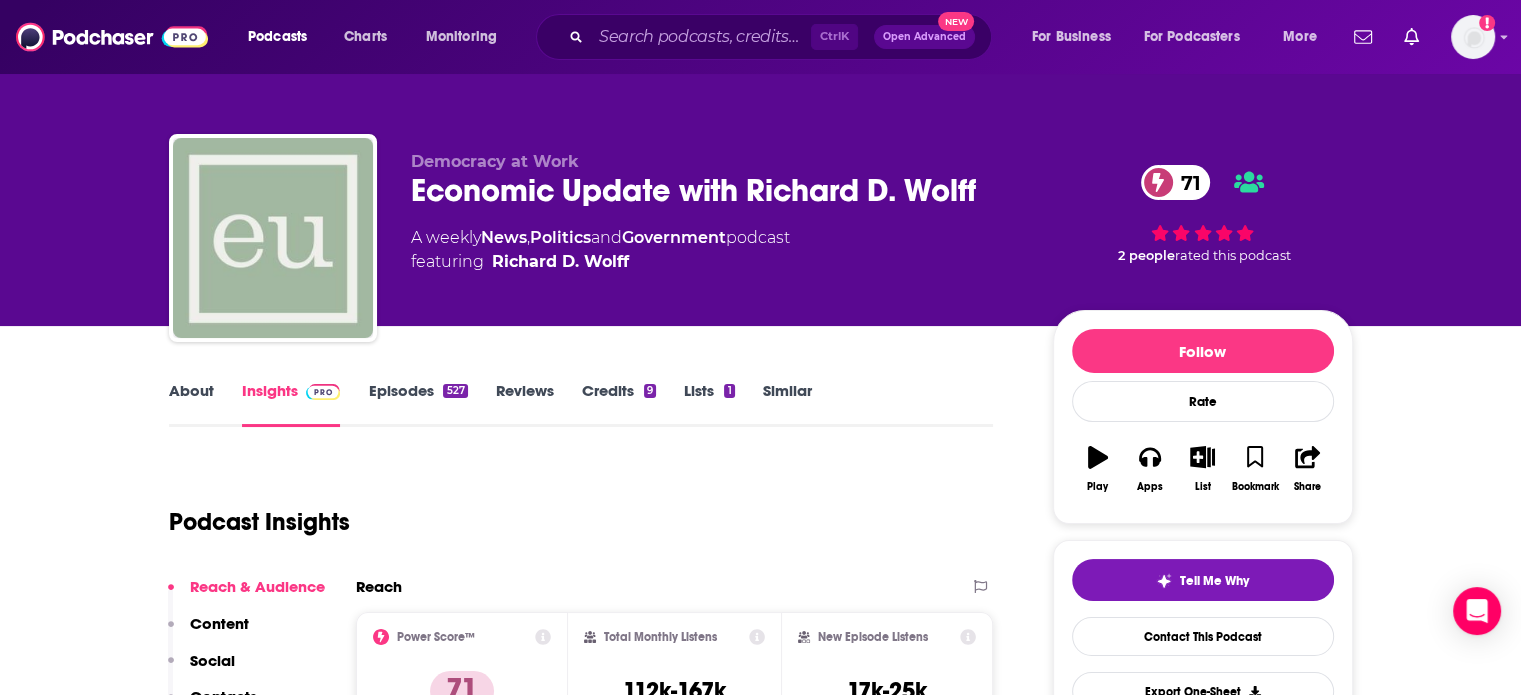 click on "Episodes 527" at bounding box center [417, 404] 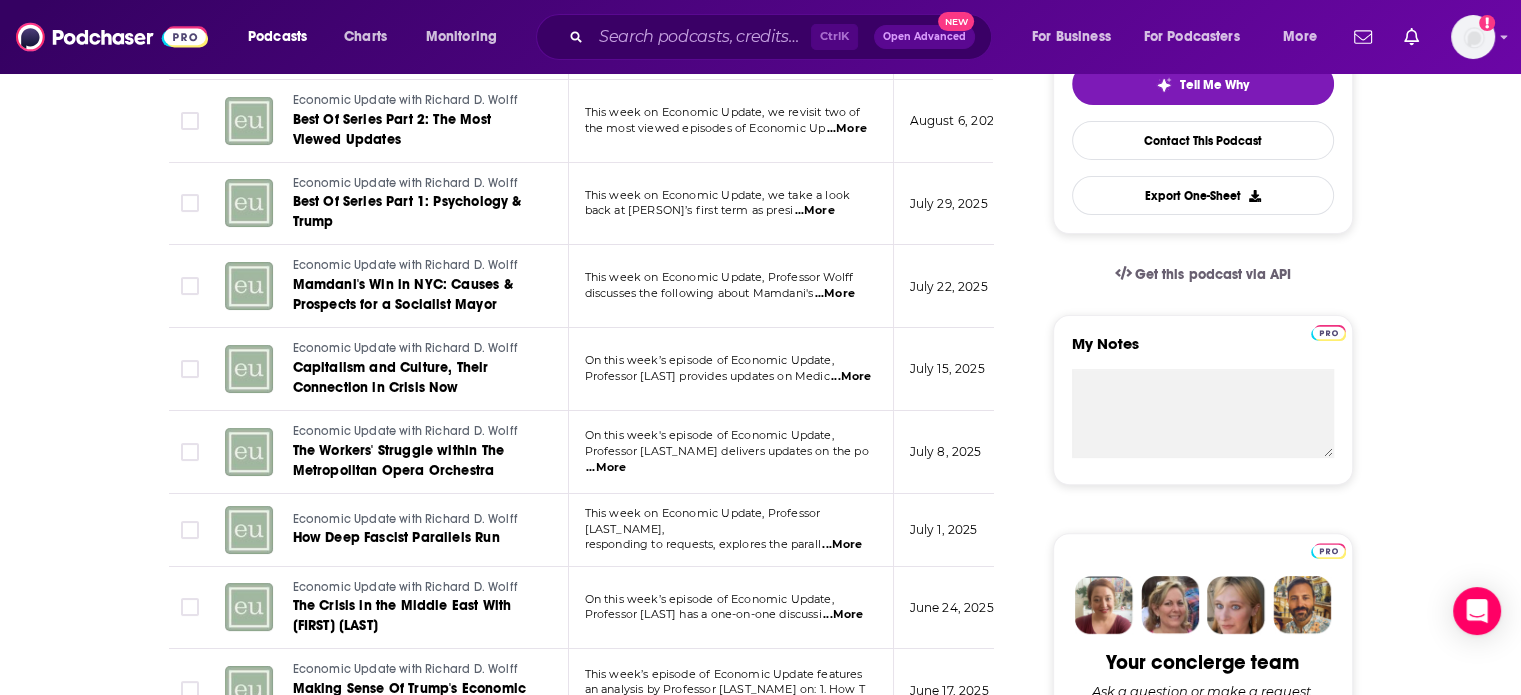 scroll, scrollTop: 400, scrollLeft: 0, axis: vertical 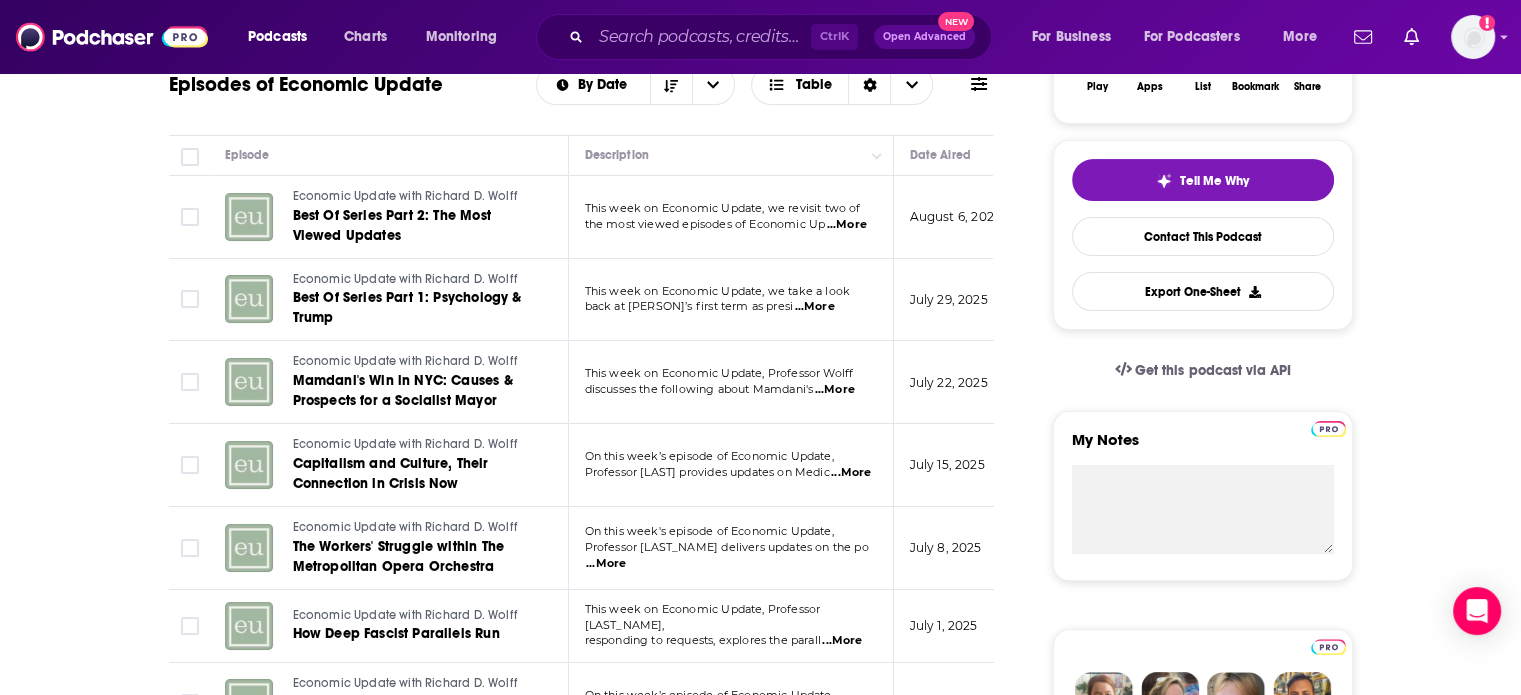 click on "...More" at bounding box center (835, 390) 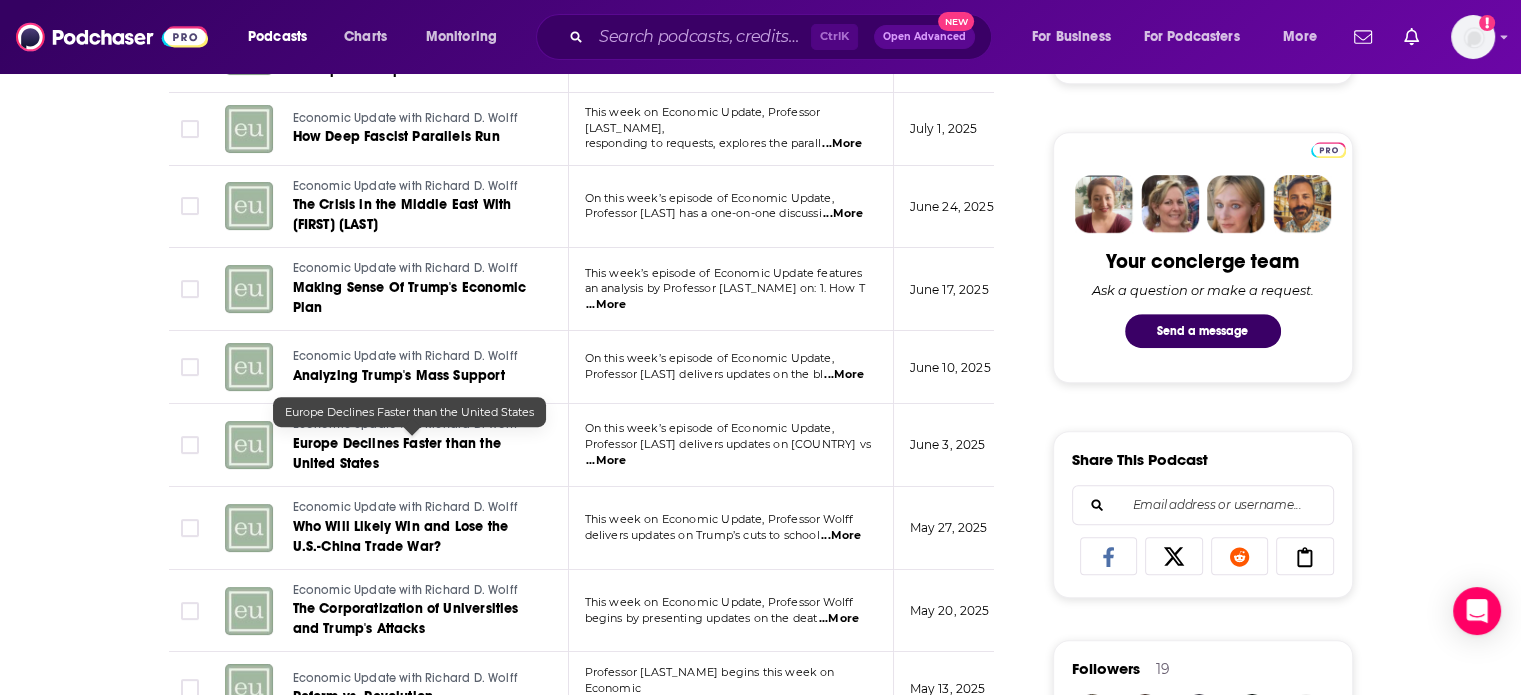 scroll, scrollTop: 900, scrollLeft: 0, axis: vertical 